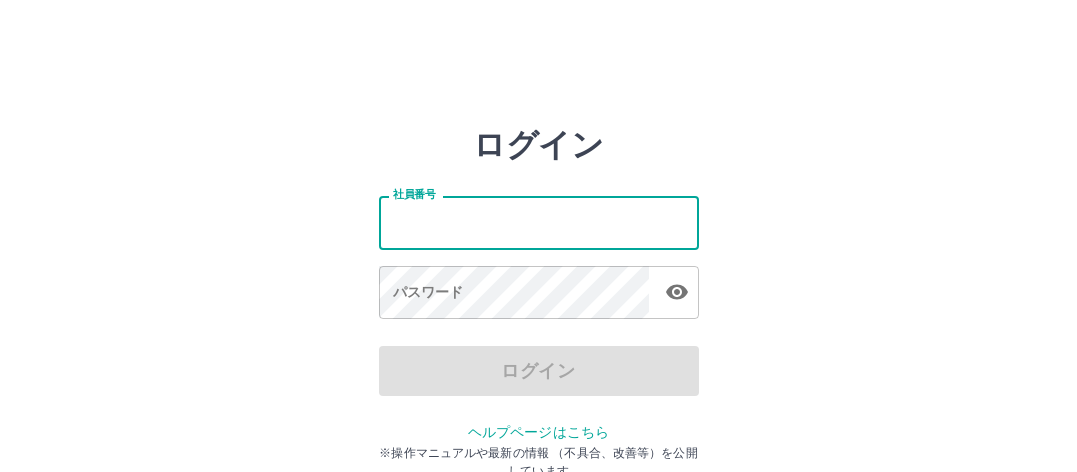 scroll, scrollTop: 0, scrollLeft: 0, axis: both 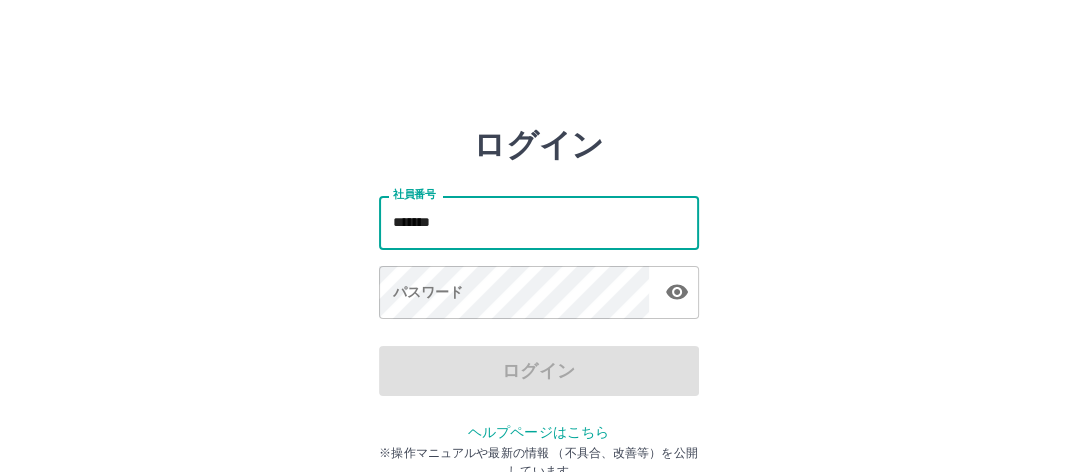 type on "*******" 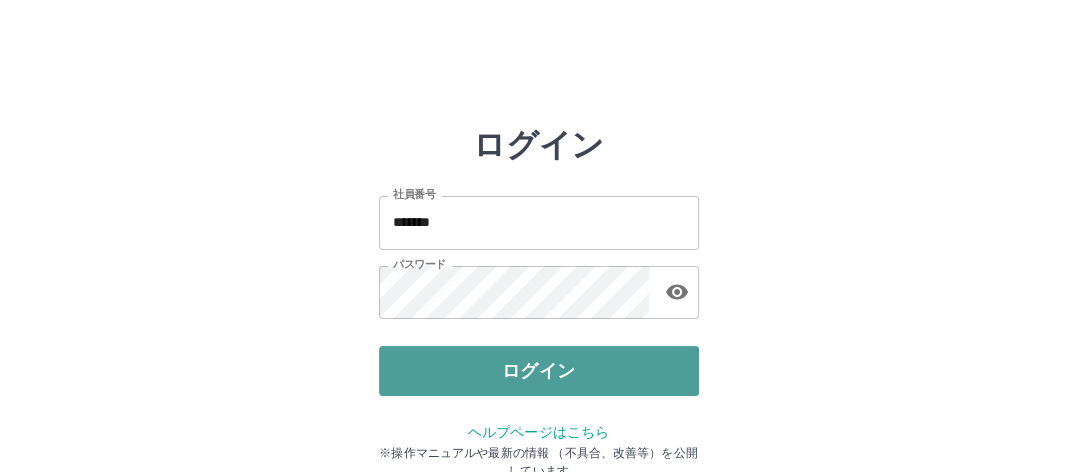 click on "ログイン" at bounding box center (539, 371) 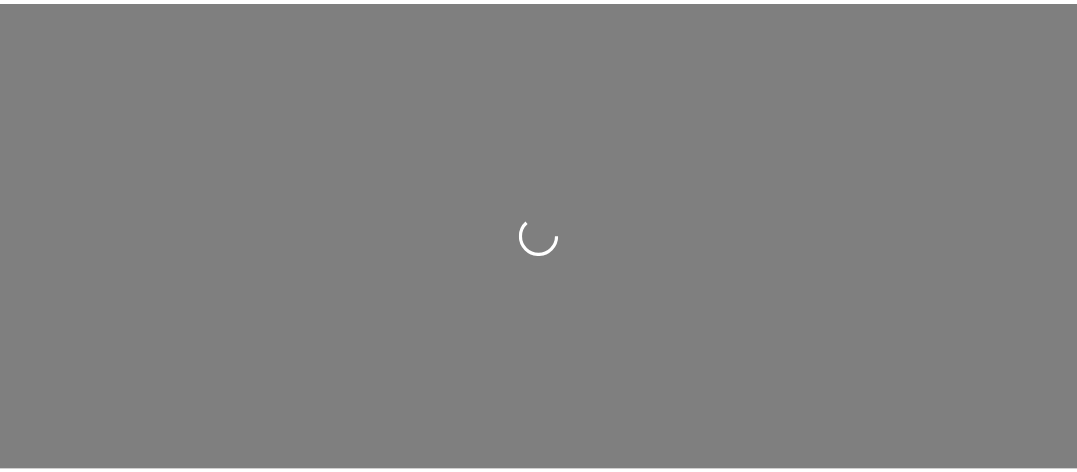 scroll, scrollTop: 0, scrollLeft: 0, axis: both 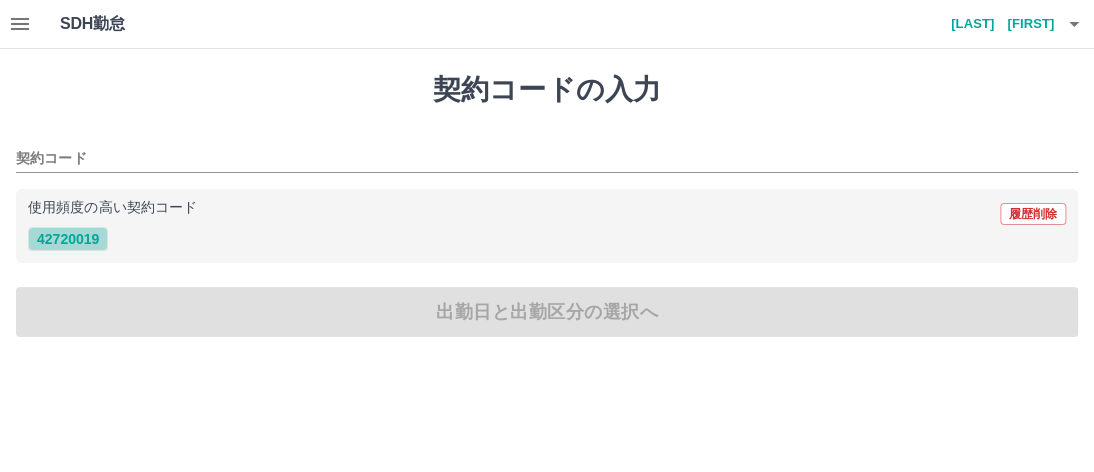 click on "42720019" at bounding box center (68, 239) 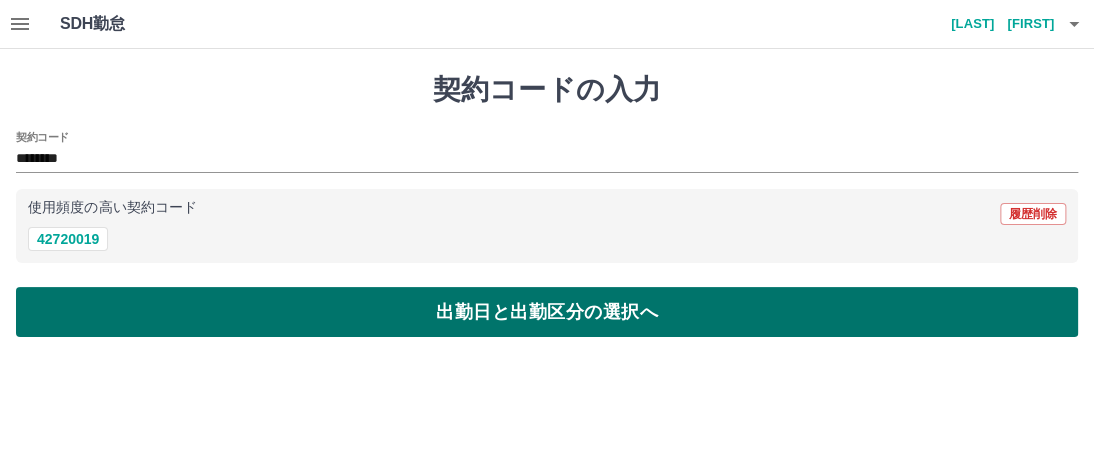 click on "出勤日と出勤区分の選択へ" at bounding box center (547, 312) 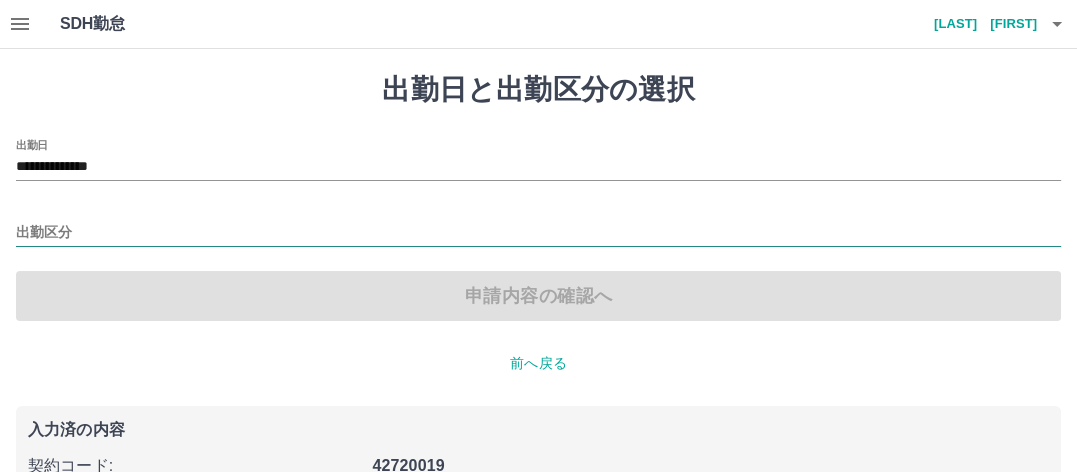 click on "出勤区分" at bounding box center (538, 233) 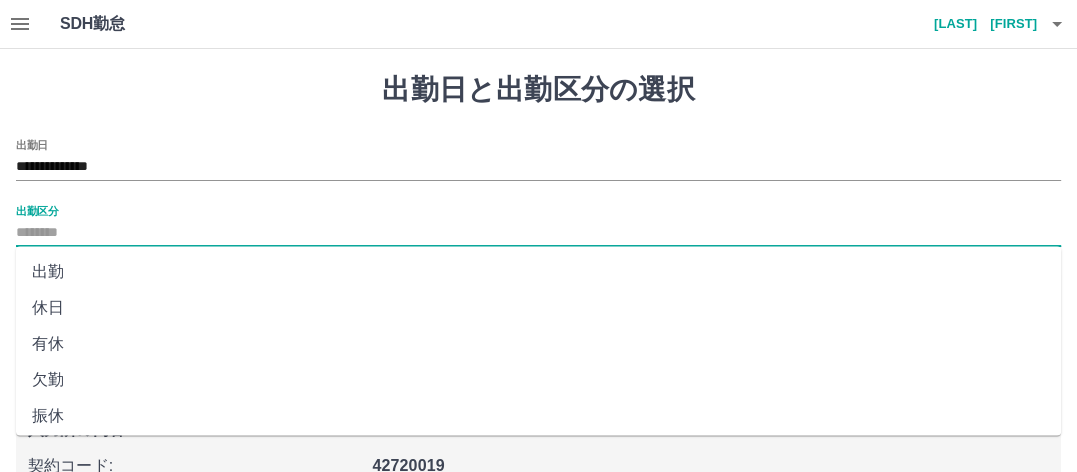 click on "出勤" at bounding box center [538, 272] 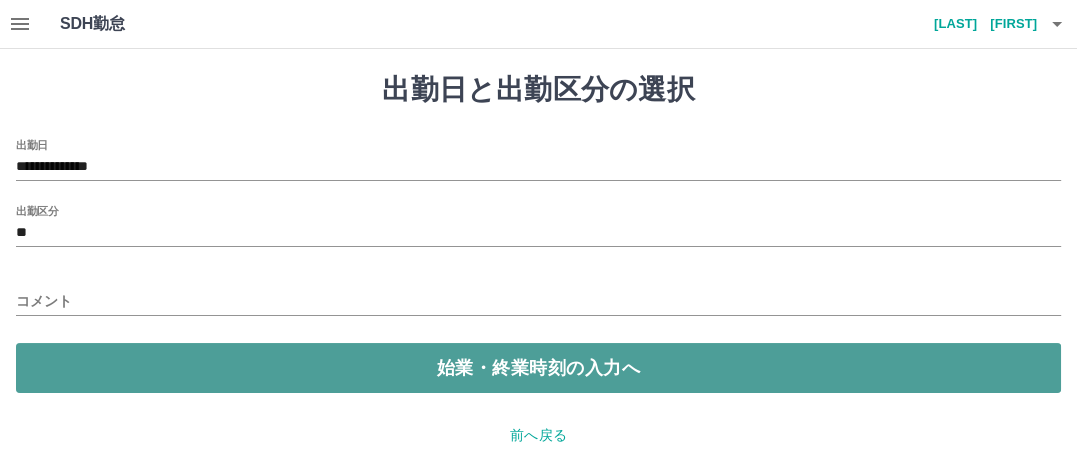 click on "始業・終業時刻の入力へ" at bounding box center (538, 368) 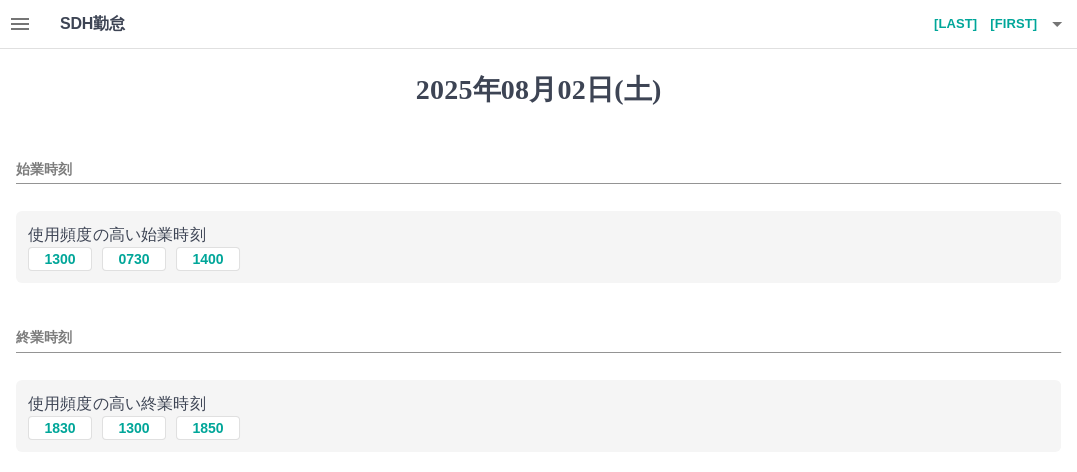click on "始業時刻" at bounding box center (538, 169) 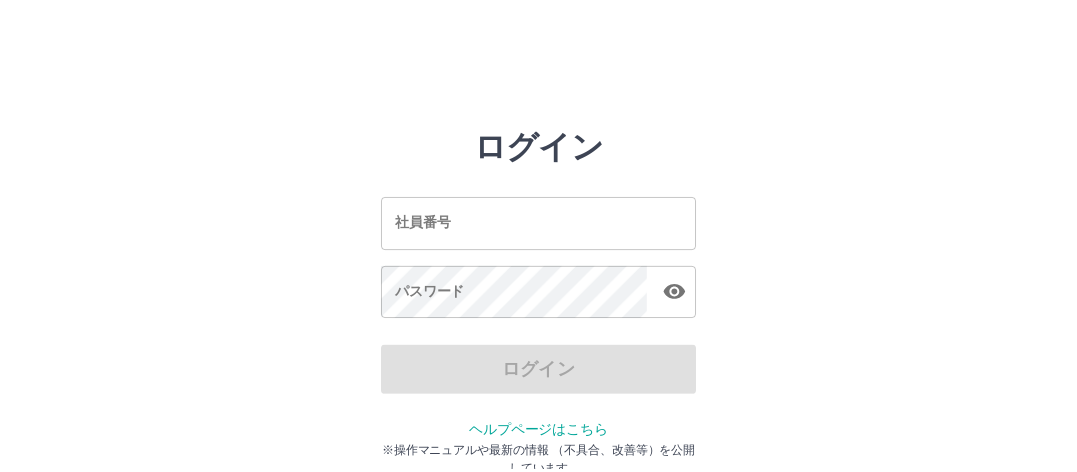 scroll, scrollTop: 0, scrollLeft: 0, axis: both 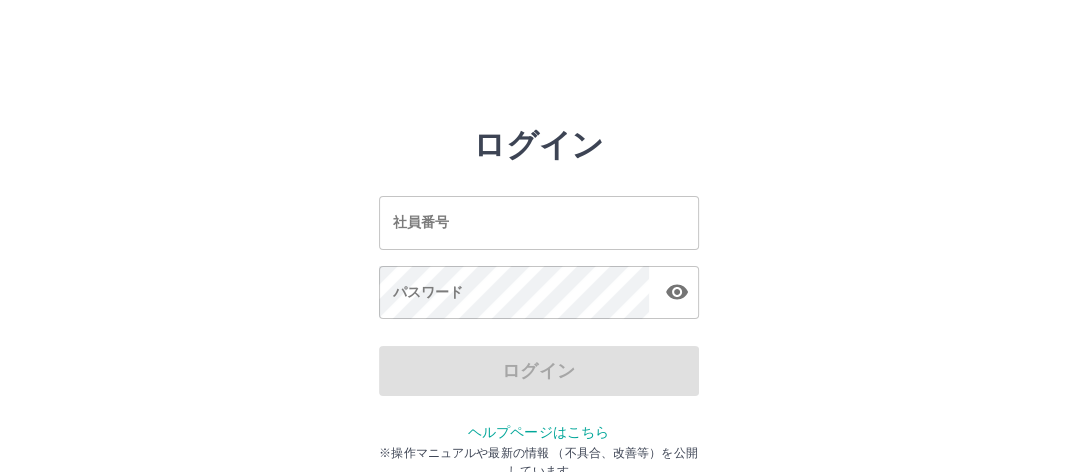click on "社員番号" at bounding box center (539, 222) 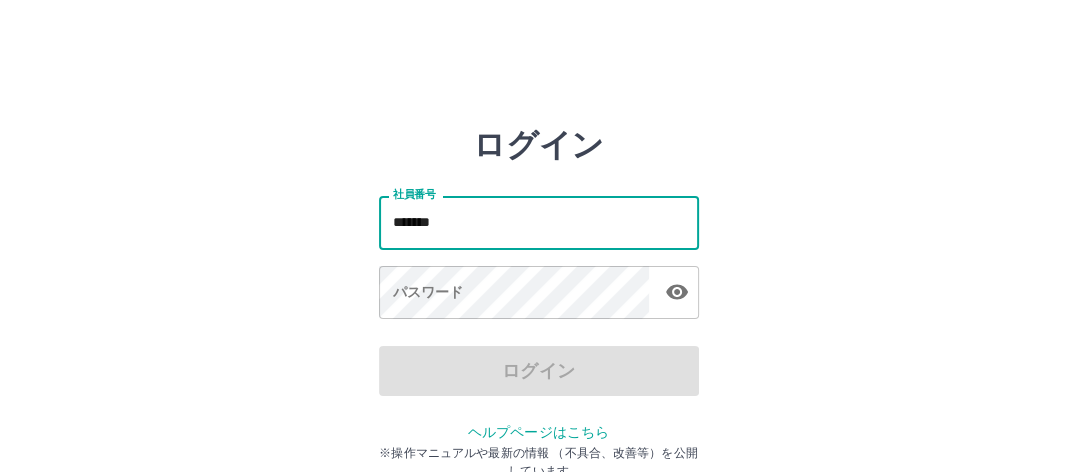 type on "*******" 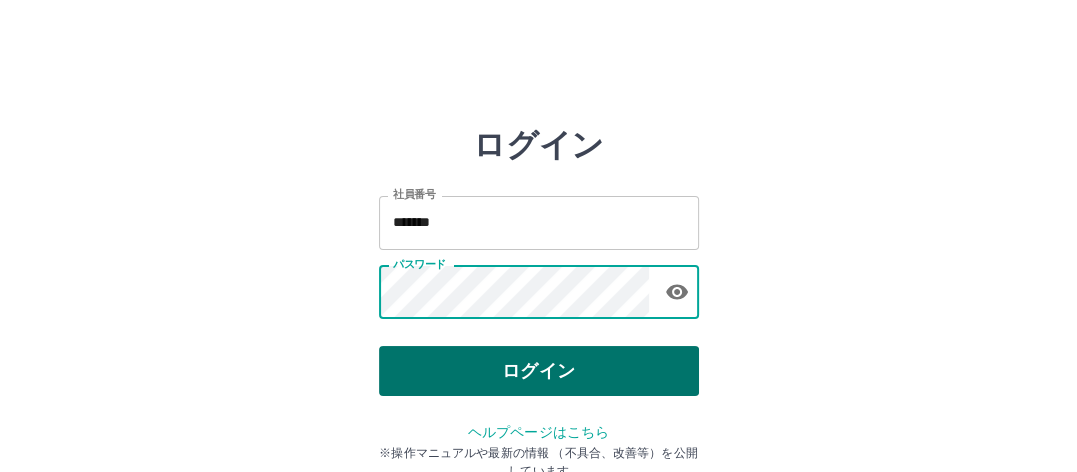 click on "ログイン" at bounding box center [539, 371] 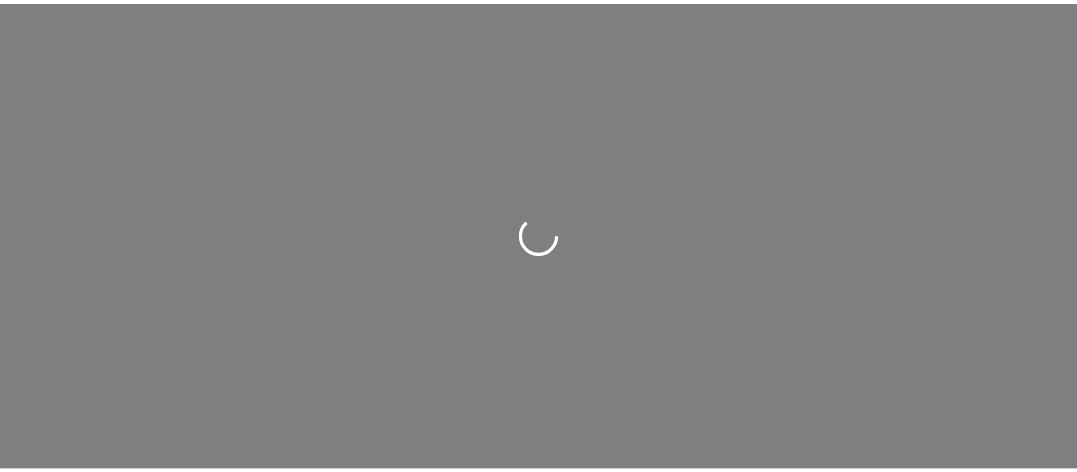 scroll, scrollTop: 0, scrollLeft: 0, axis: both 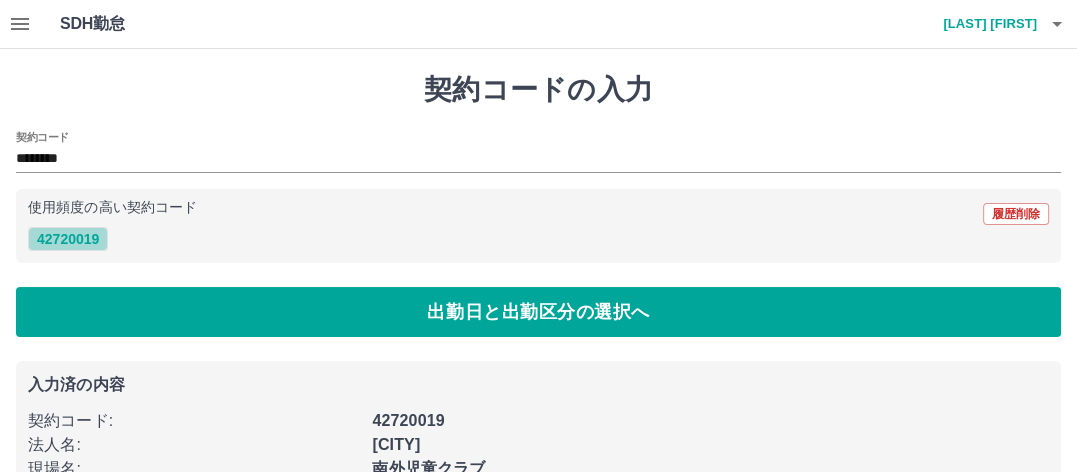 click on "42720019" at bounding box center (68, 239) 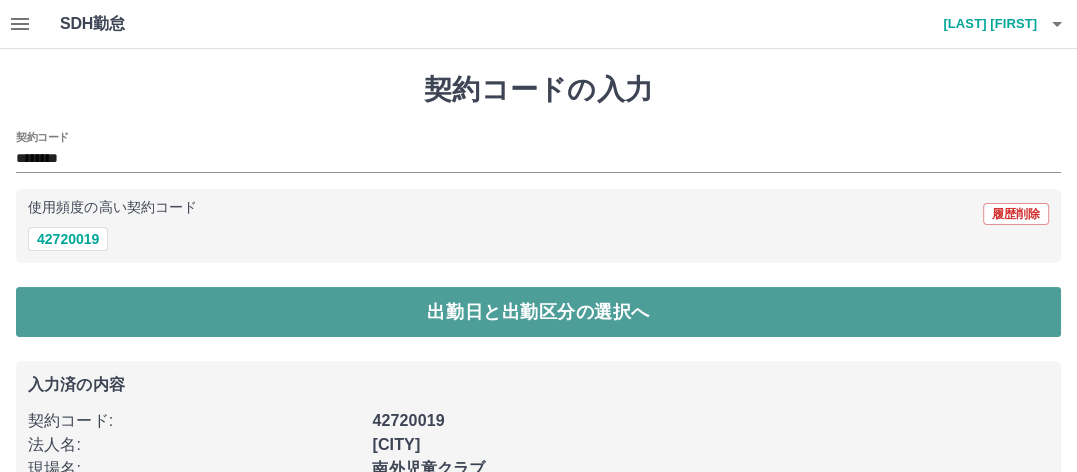 click on "出勤日と出勤区分の選択へ" at bounding box center (538, 312) 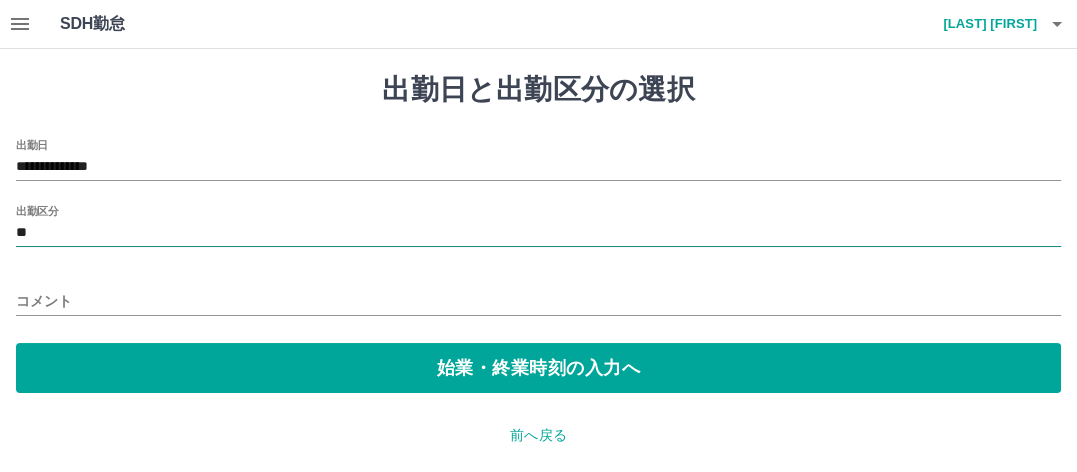 click on "**" at bounding box center [538, 233] 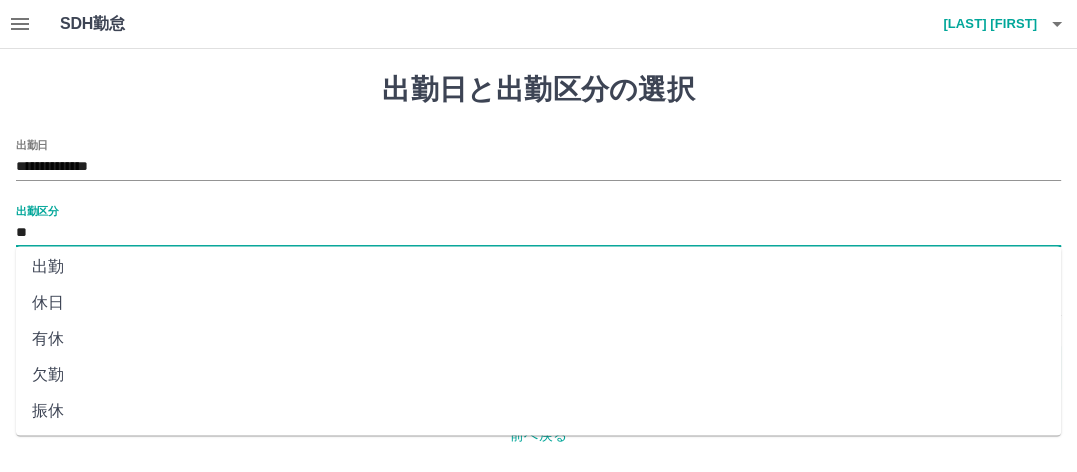 scroll, scrollTop: 0, scrollLeft: 0, axis: both 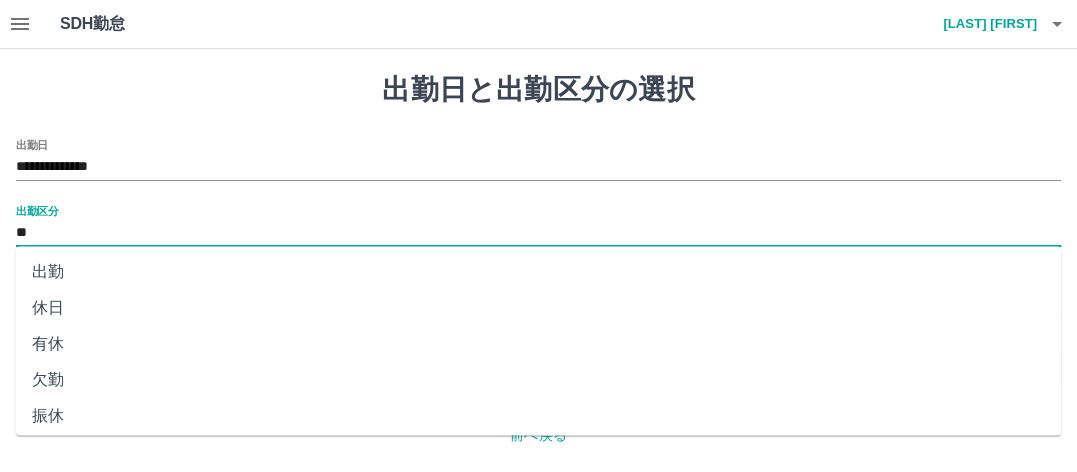 click on "休日" at bounding box center [538, 308] 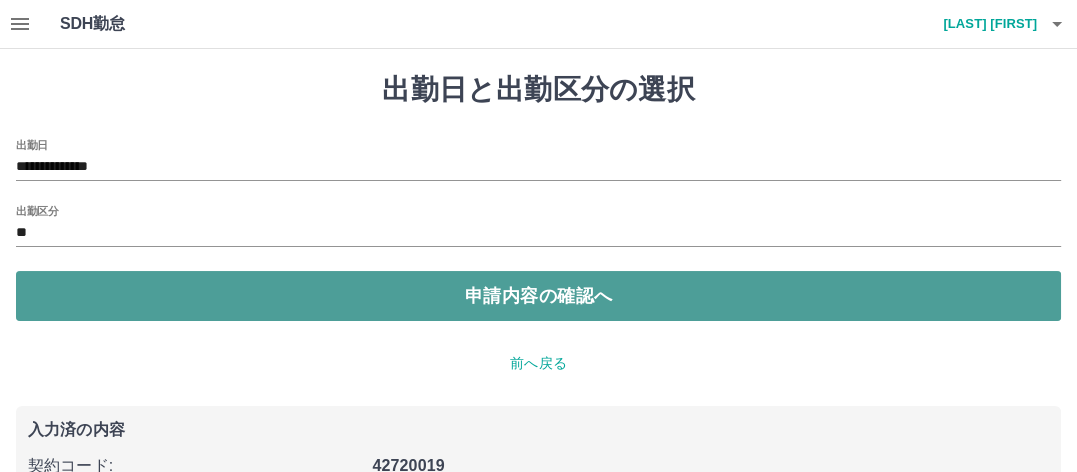 click on "申請内容の確認へ" at bounding box center [538, 296] 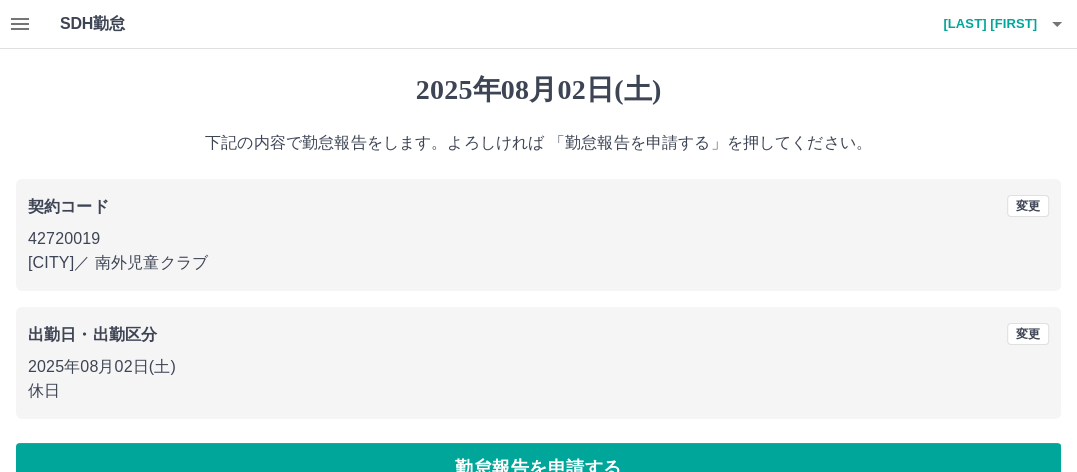 scroll, scrollTop: 44, scrollLeft: 0, axis: vertical 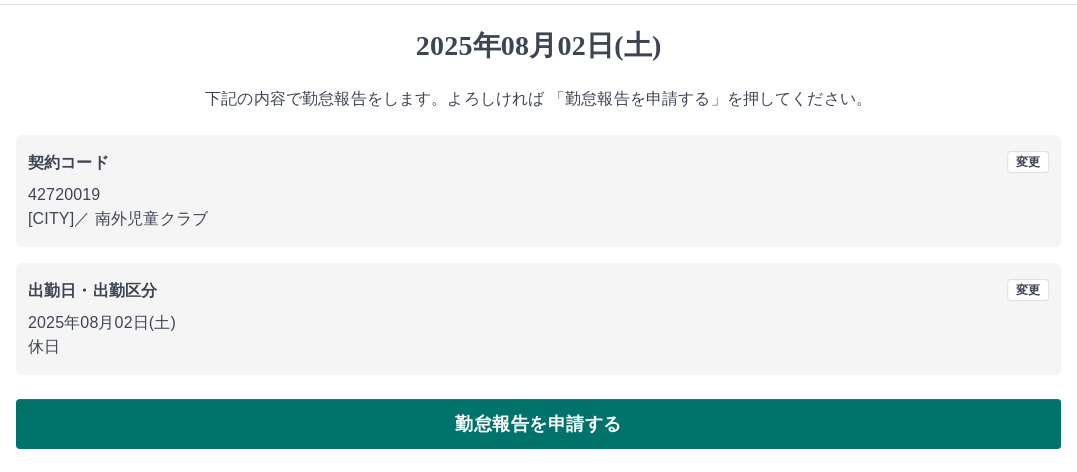 click on "勤怠報告を申請する" at bounding box center [538, 424] 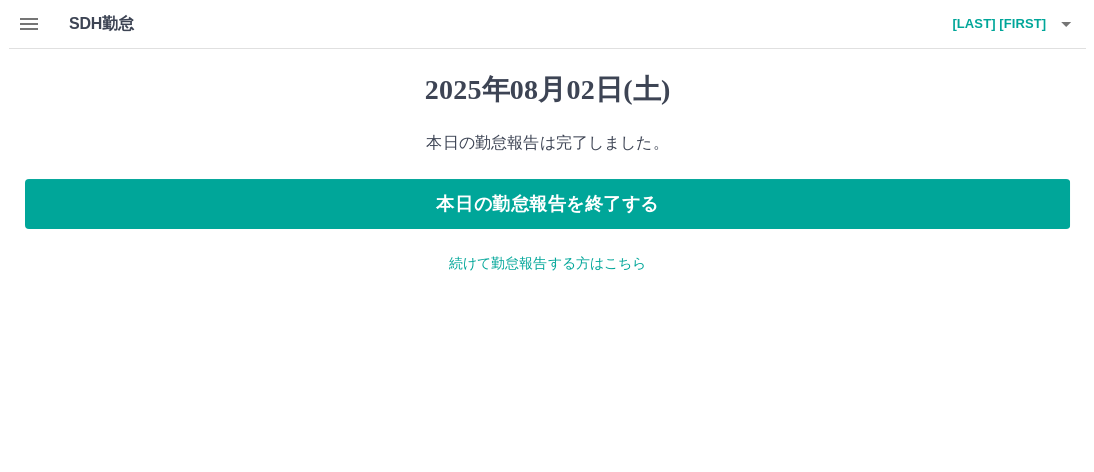 scroll, scrollTop: 0, scrollLeft: 0, axis: both 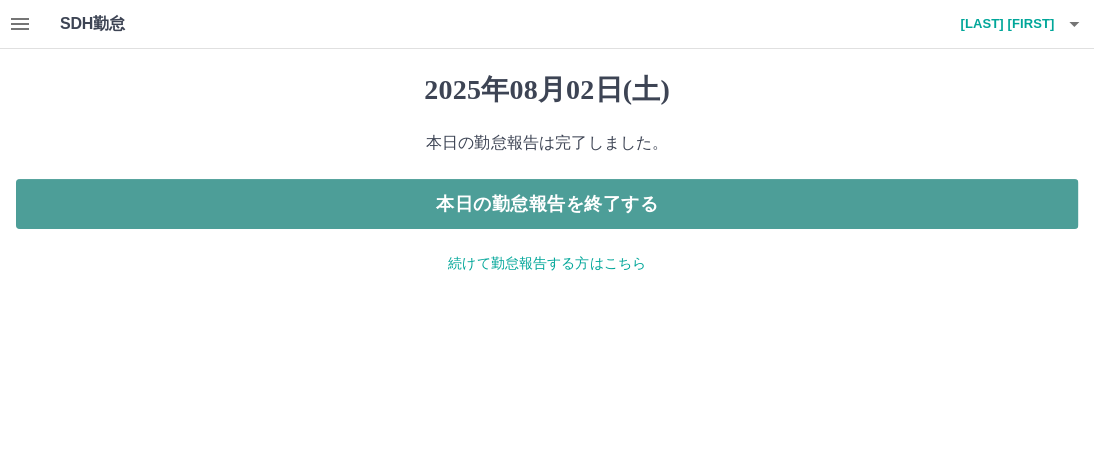 click on "本日の勤怠報告を終了する" at bounding box center (547, 204) 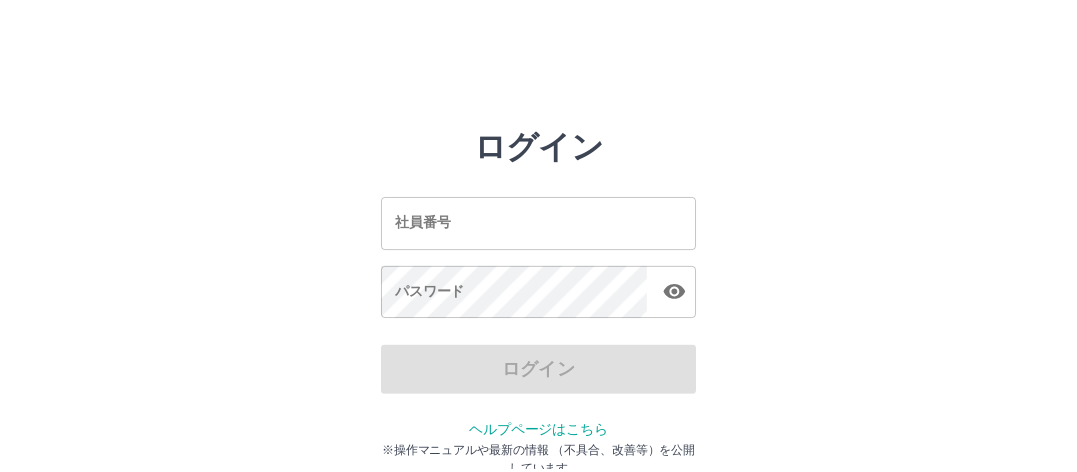 scroll, scrollTop: 0, scrollLeft: 0, axis: both 